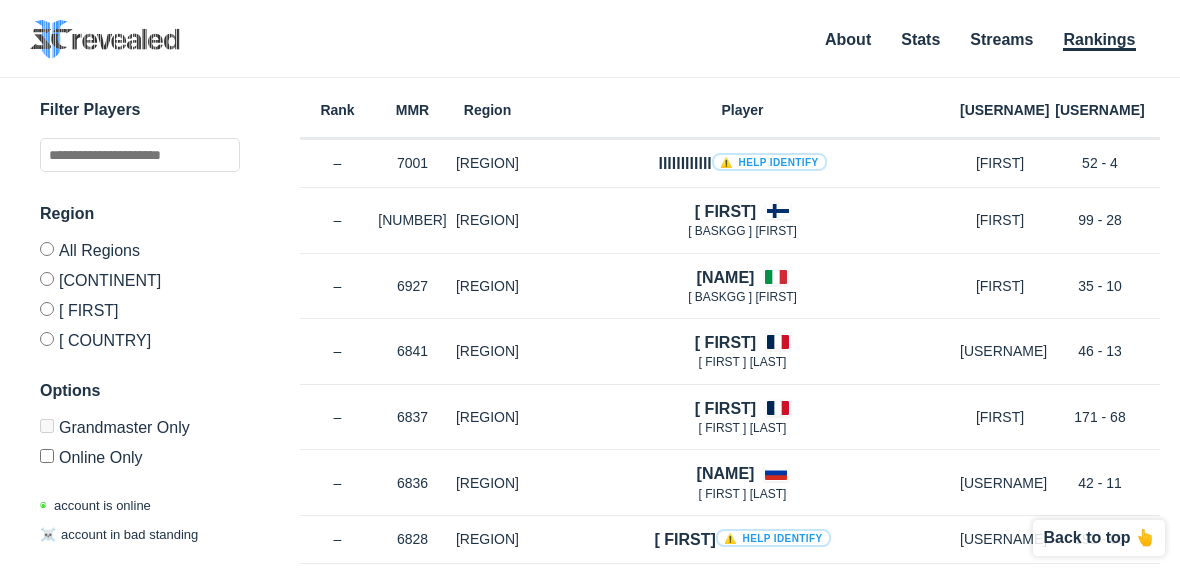 scroll, scrollTop: 0, scrollLeft: 0, axis: both 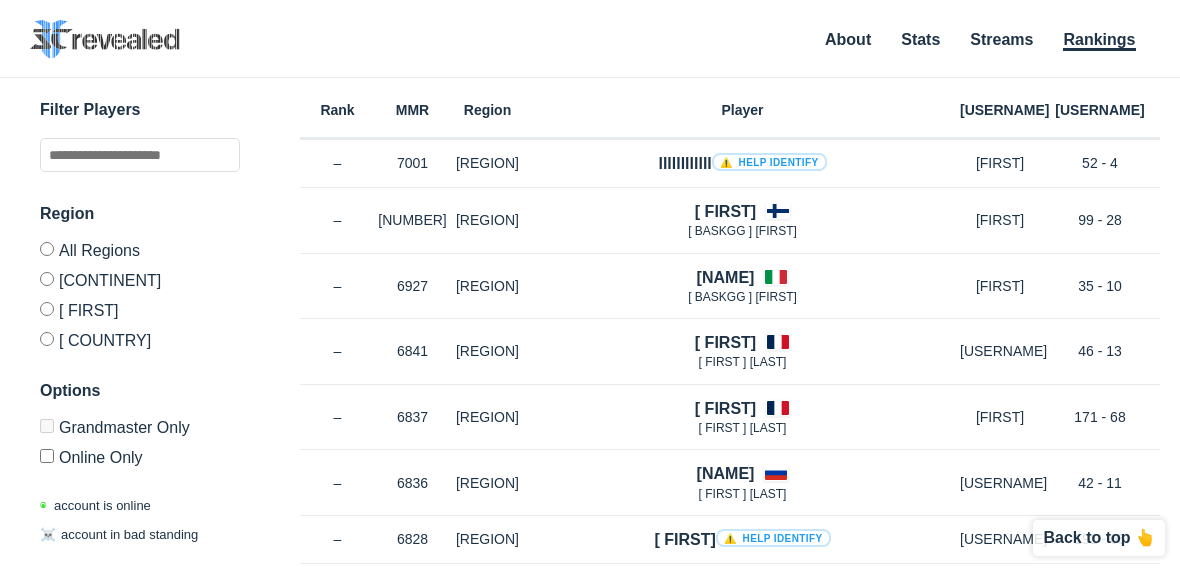 click on "[ COUNTRY]" at bounding box center (140, 336) 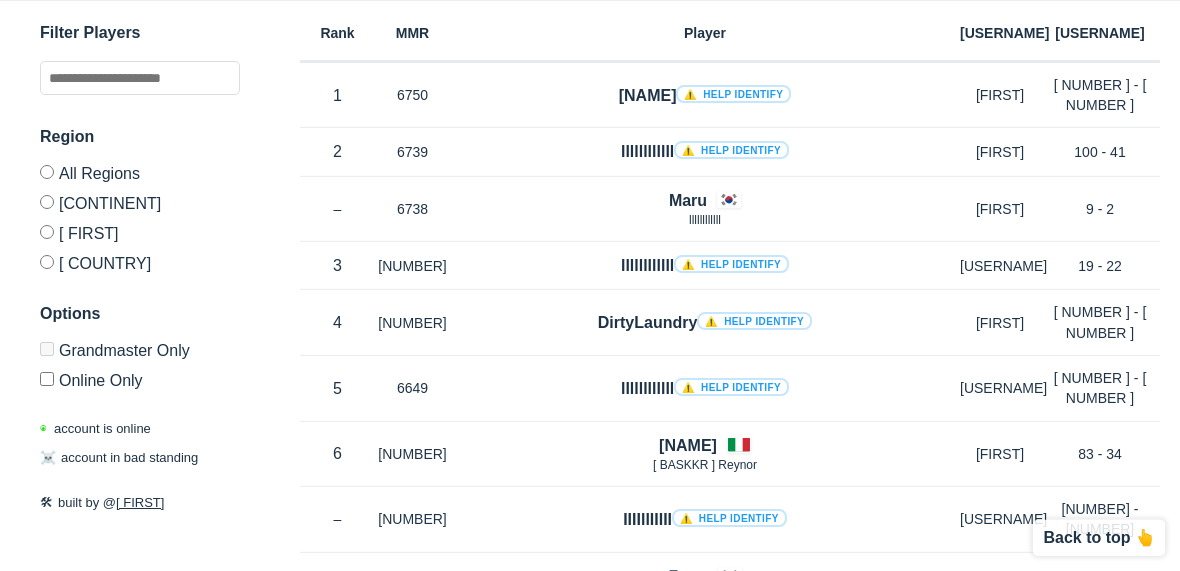 scroll, scrollTop: 0, scrollLeft: 0, axis: both 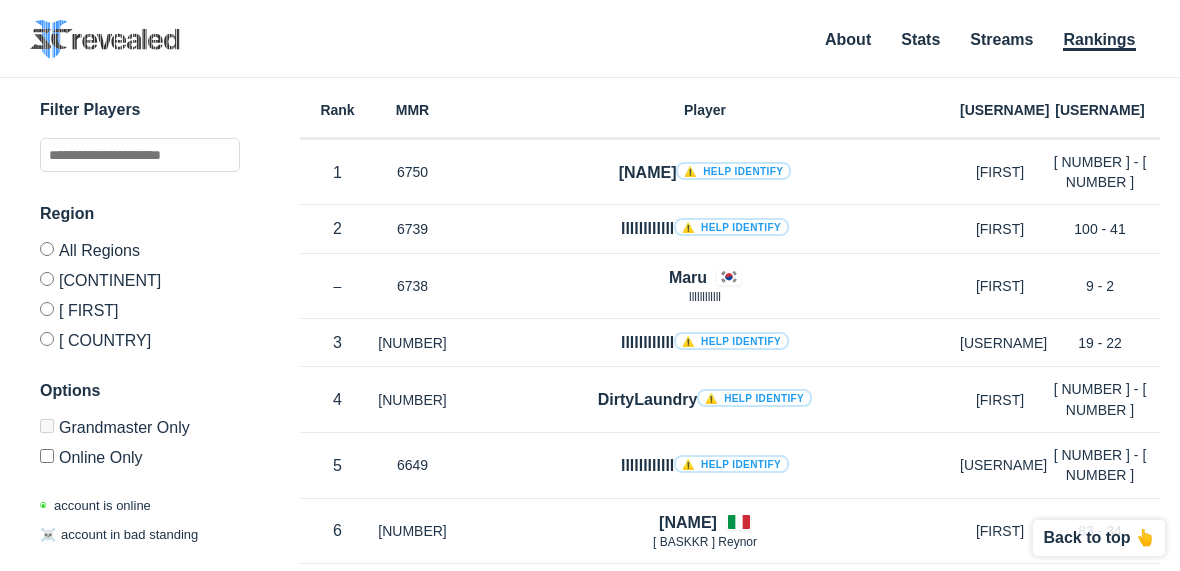 click on "[ FIRST]" at bounding box center (140, 309) 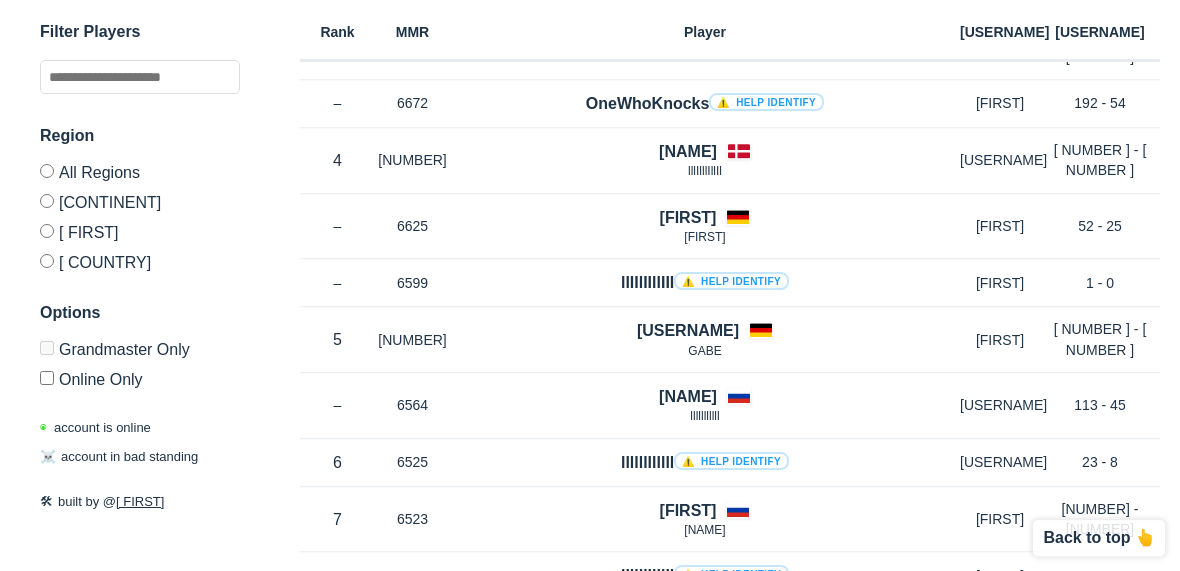 scroll, scrollTop: 676, scrollLeft: 0, axis: vertical 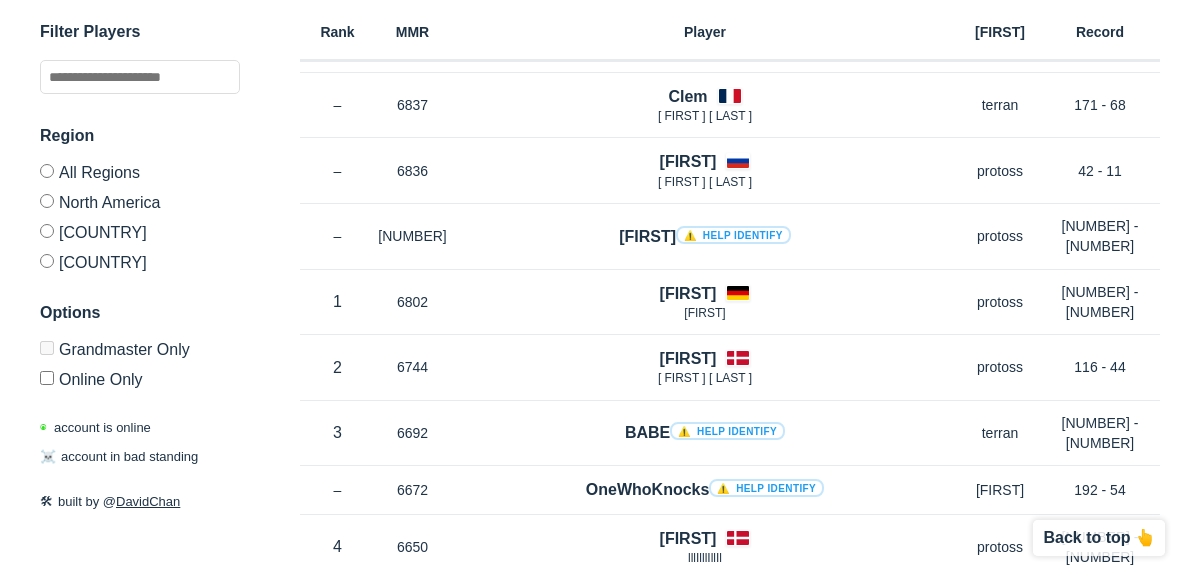 click on "Online Only" at bounding box center (140, 375) 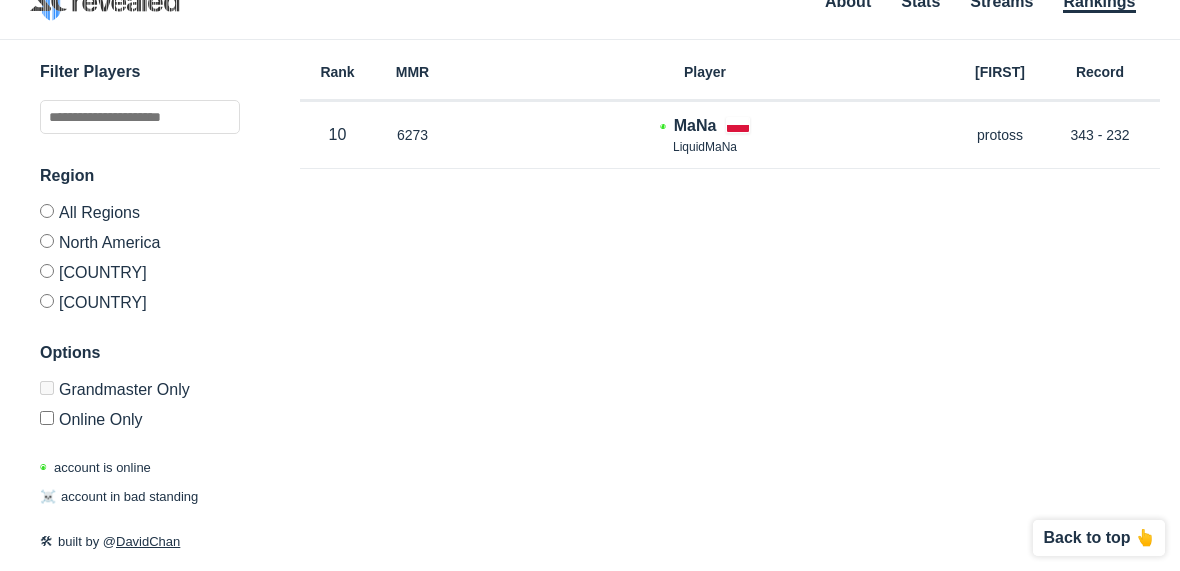 scroll, scrollTop: 34, scrollLeft: 0, axis: vertical 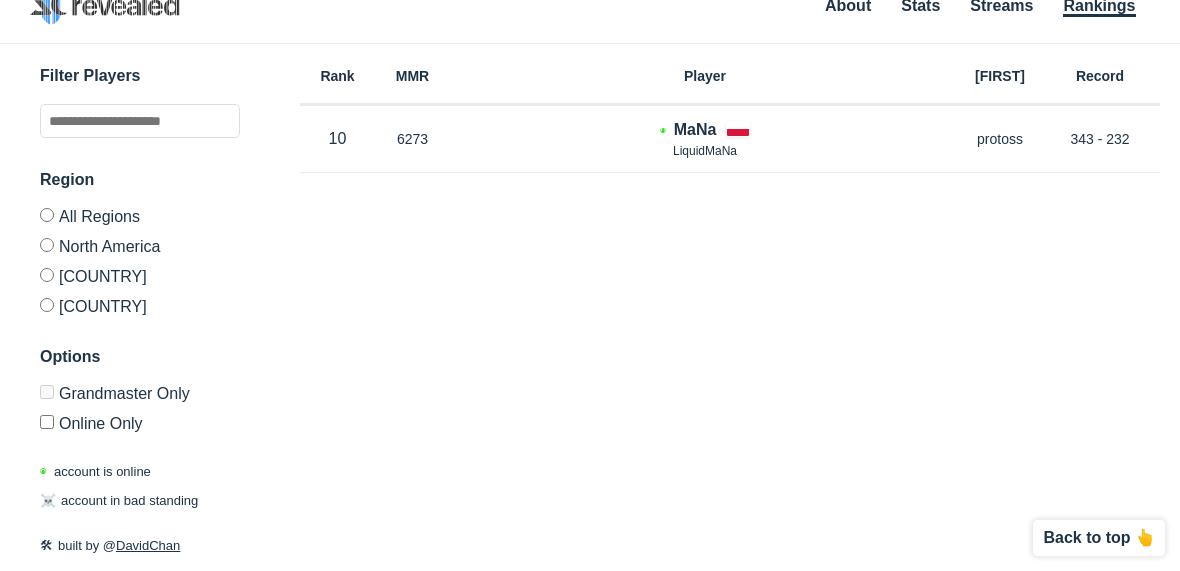 click on "[ COUNTRY]" at bounding box center (140, 302) 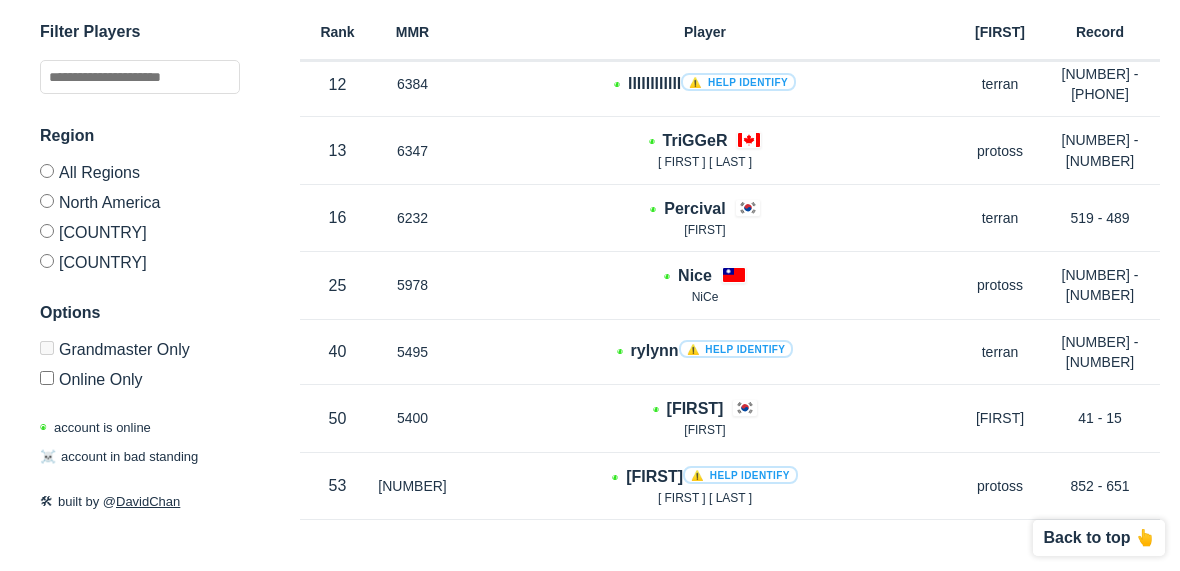 scroll, scrollTop: 154, scrollLeft: 0, axis: vertical 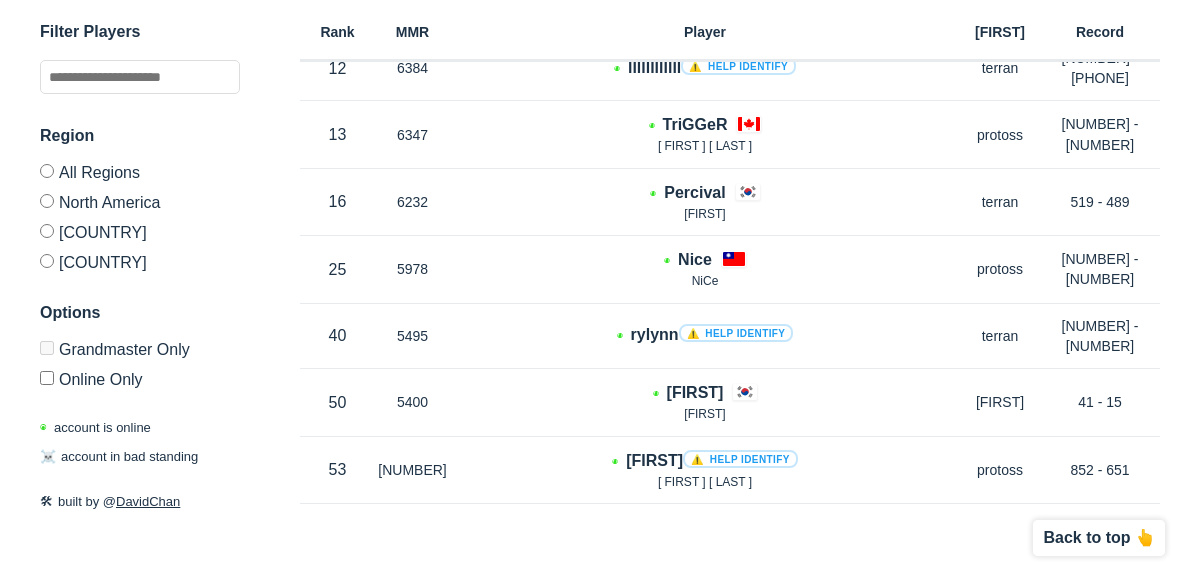 click on "Online Only" at bounding box center (140, 375) 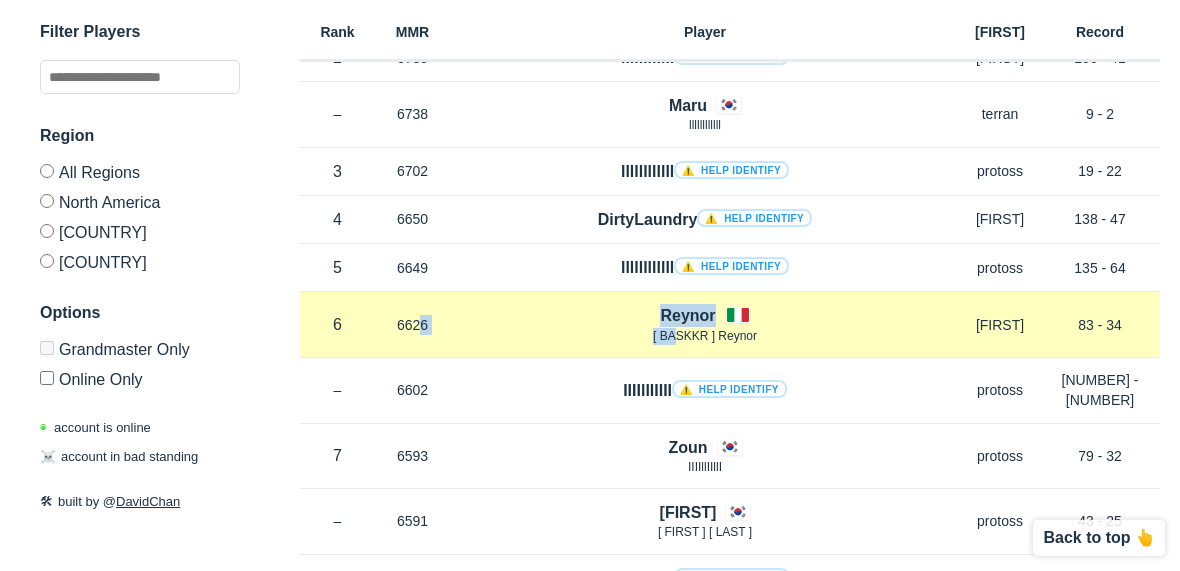 drag, startPoint x: 678, startPoint y: 327, endPoint x: 409, endPoint y: 319, distance: 269.11893 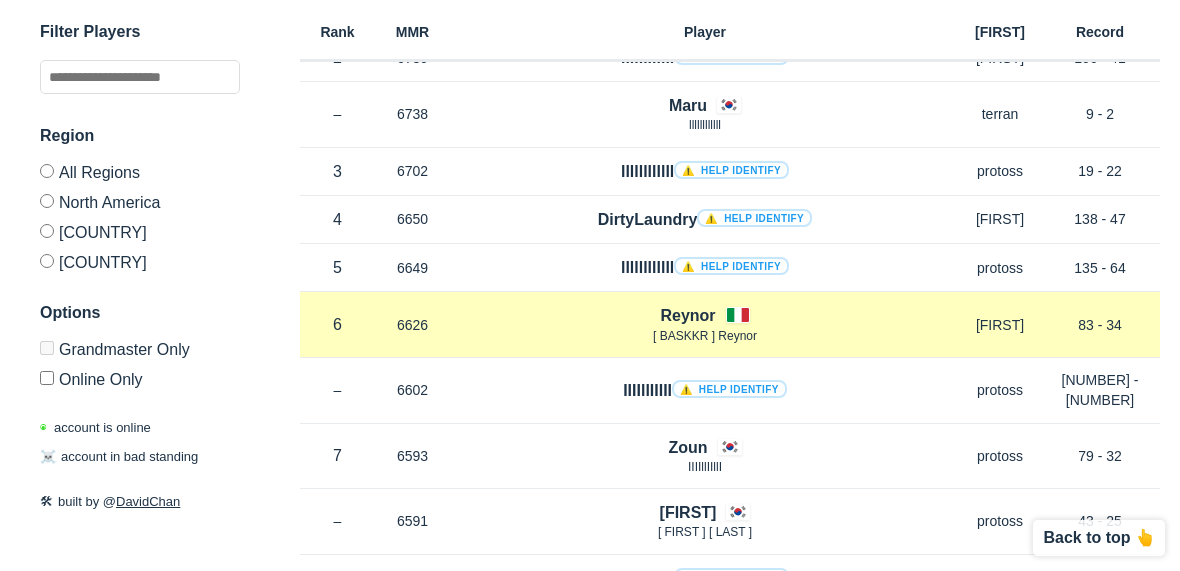 click on "[NUMBER]" at bounding box center [412, 325] 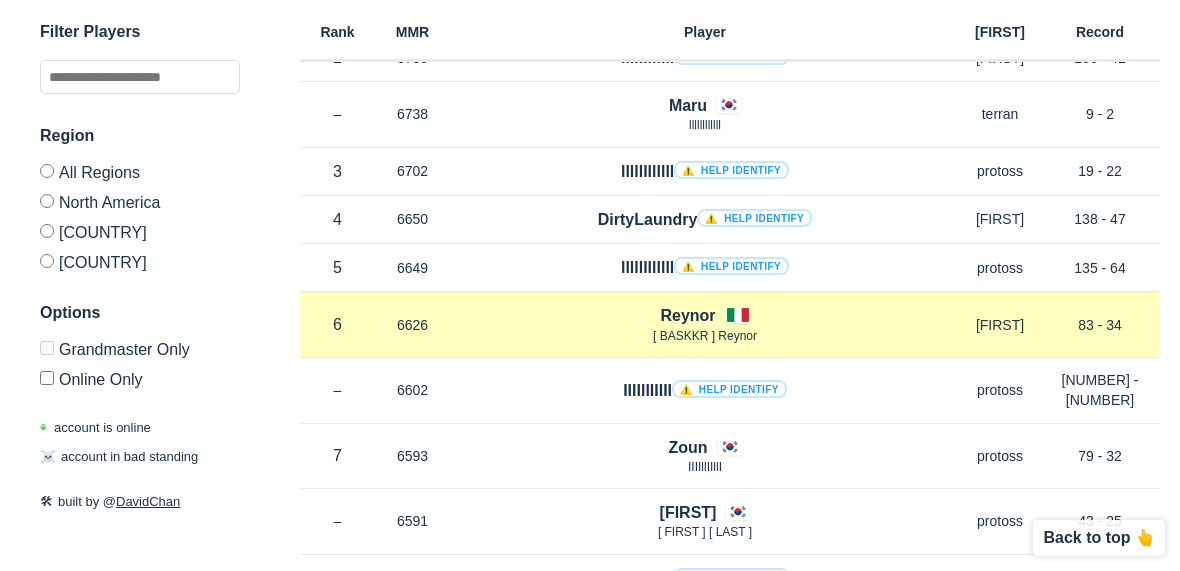 click on "[NAME]" at bounding box center [687, 315] 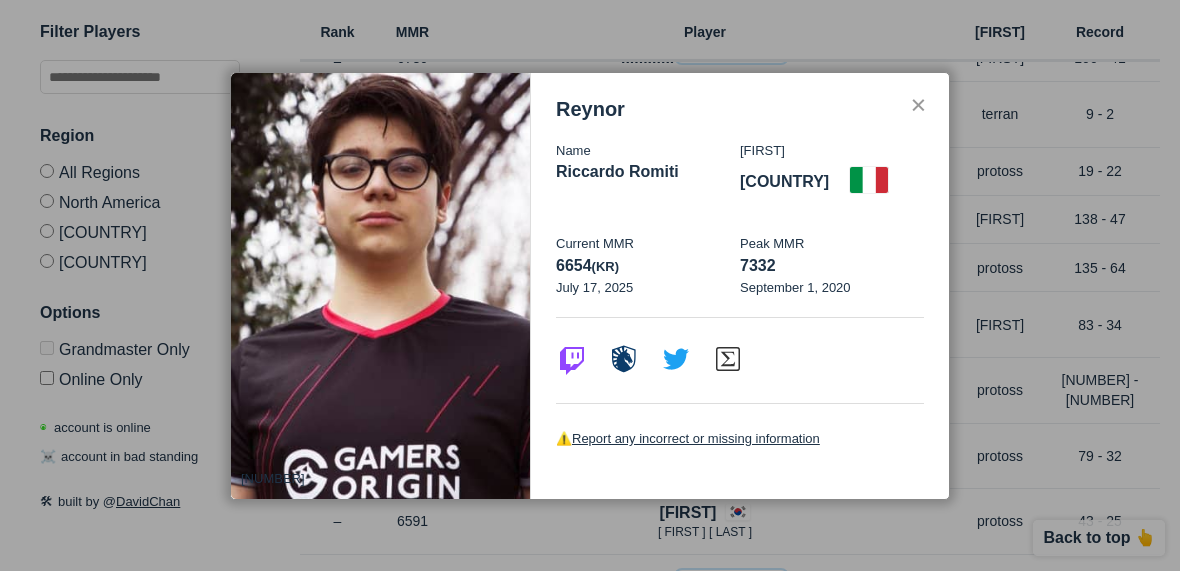click on "✕" at bounding box center [918, 106] 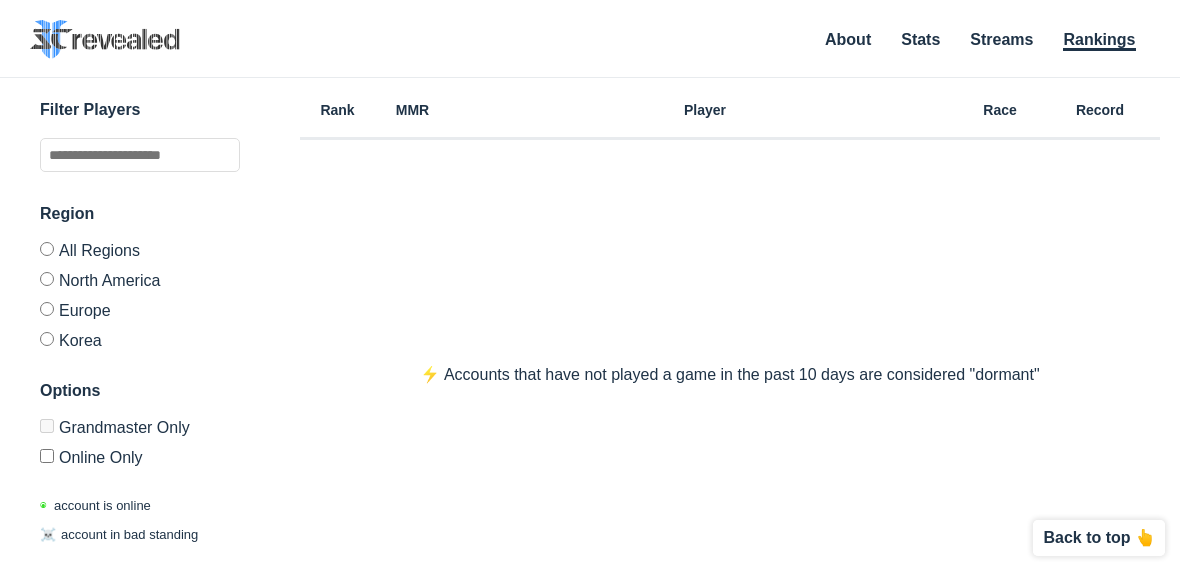 scroll, scrollTop: 35, scrollLeft: 0, axis: vertical 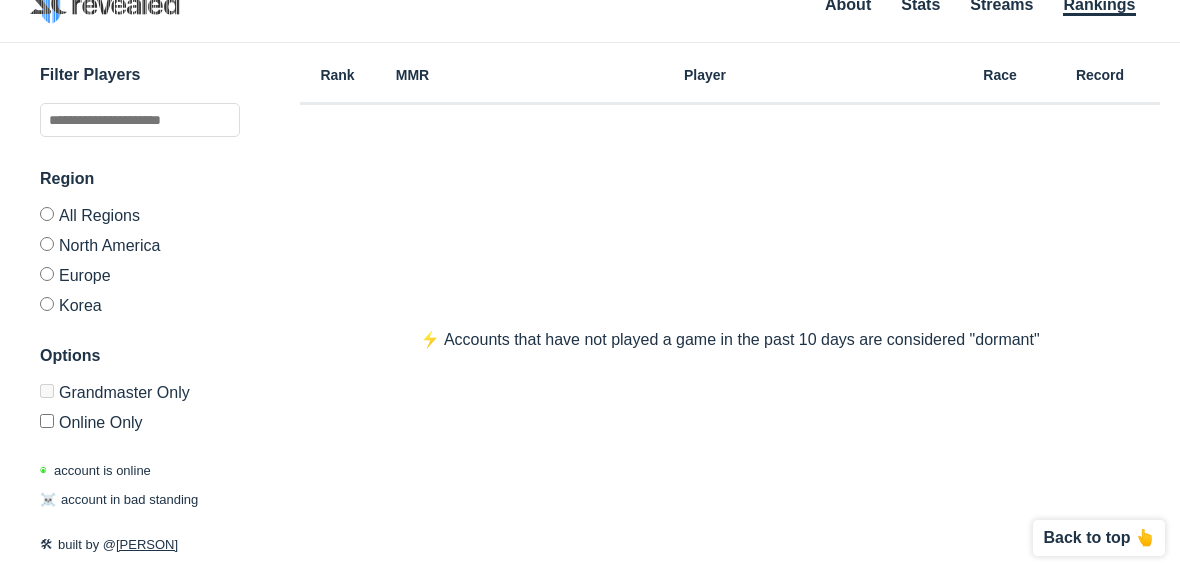 click on "Europe" at bounding box center [140, 274] 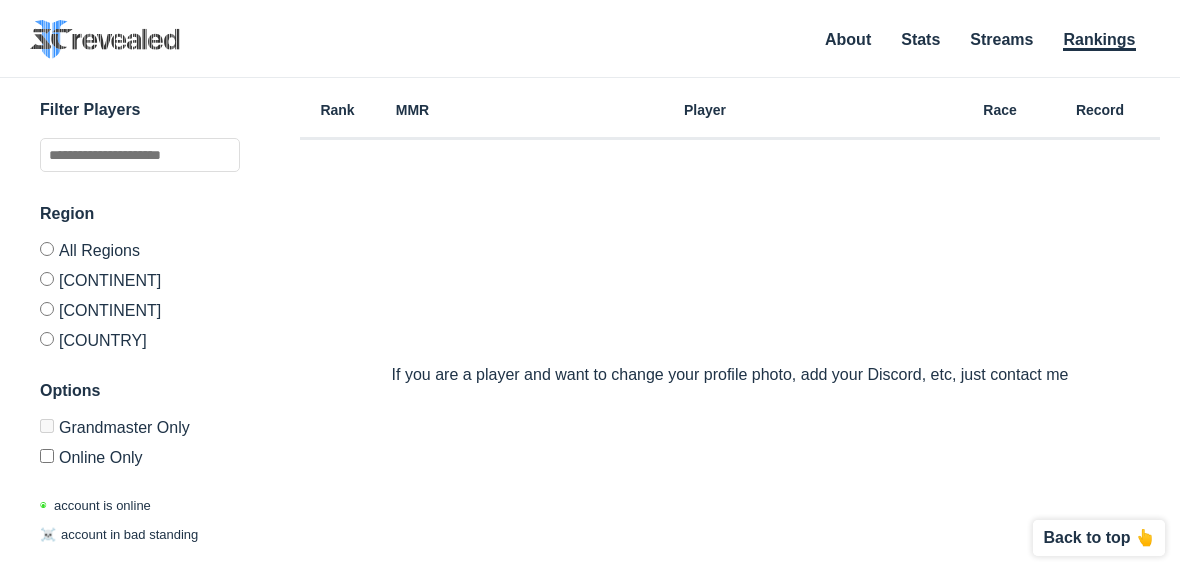 scroll, scrollTop: 35, scrollLeft: 0, axis: vertical 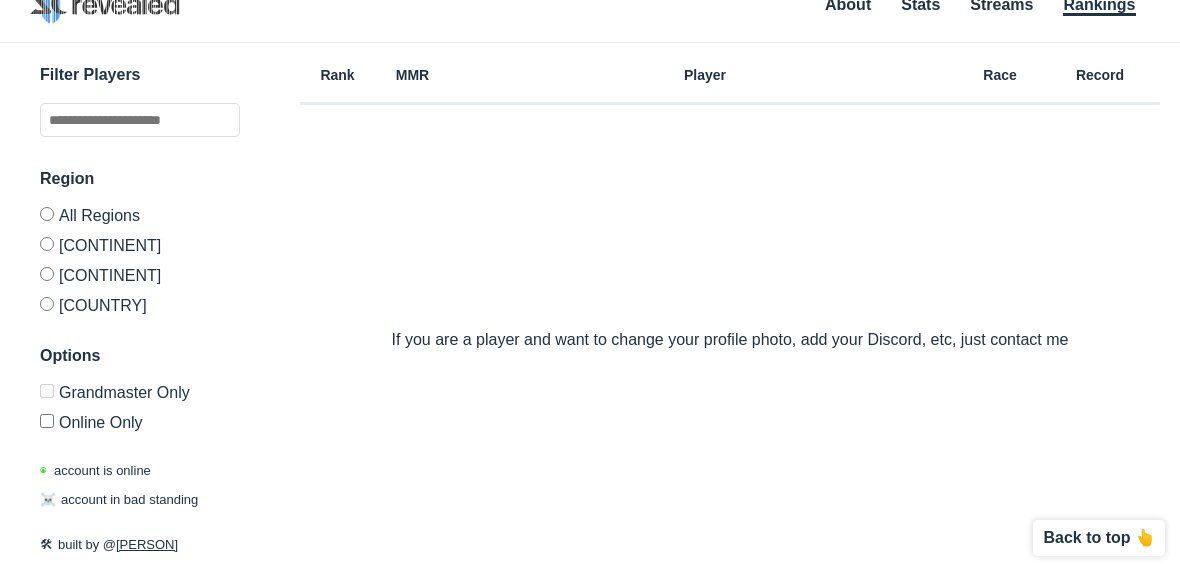 click on "[COUNTRY]" at bounding box center (140, 301) 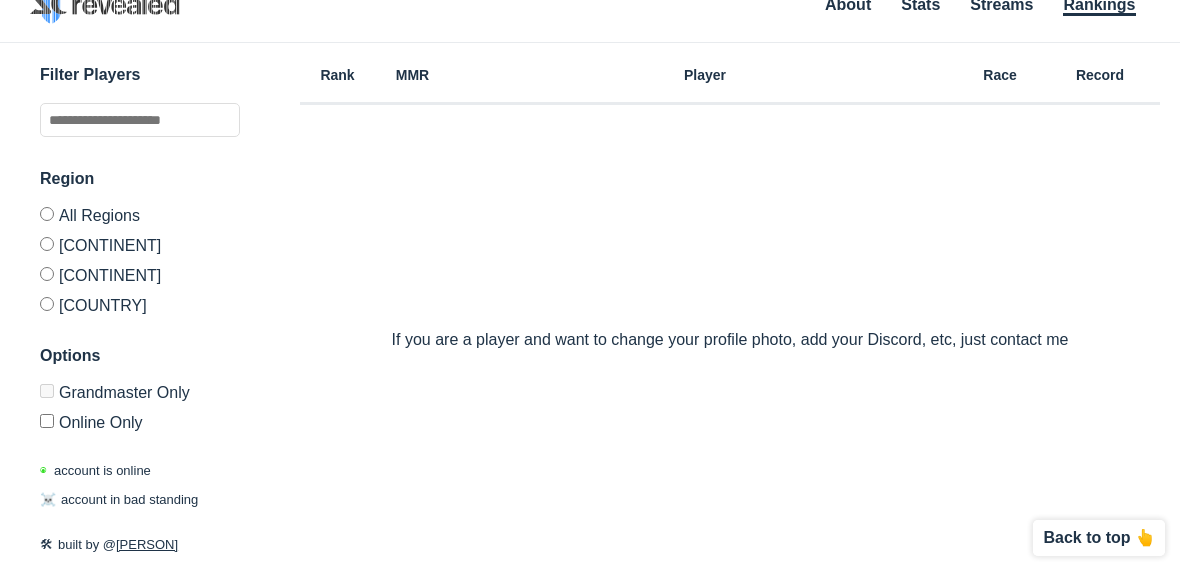 click on "[CONTINENT]" at bounding box center [140, 274] 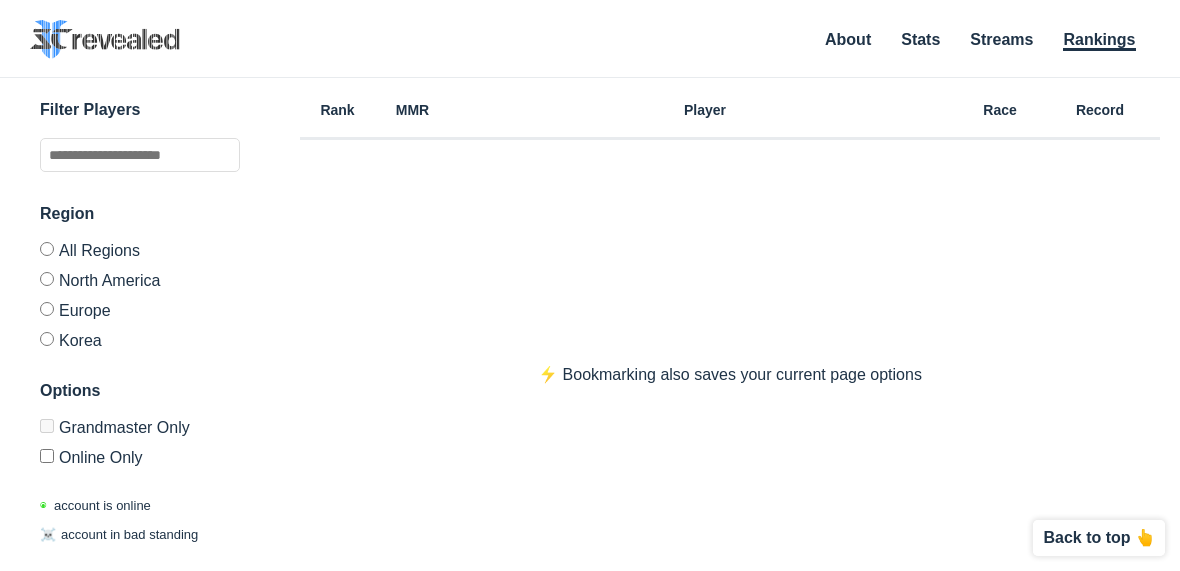 scroll, scrollTop: 35, scrollLeft: 0, axis: vertical 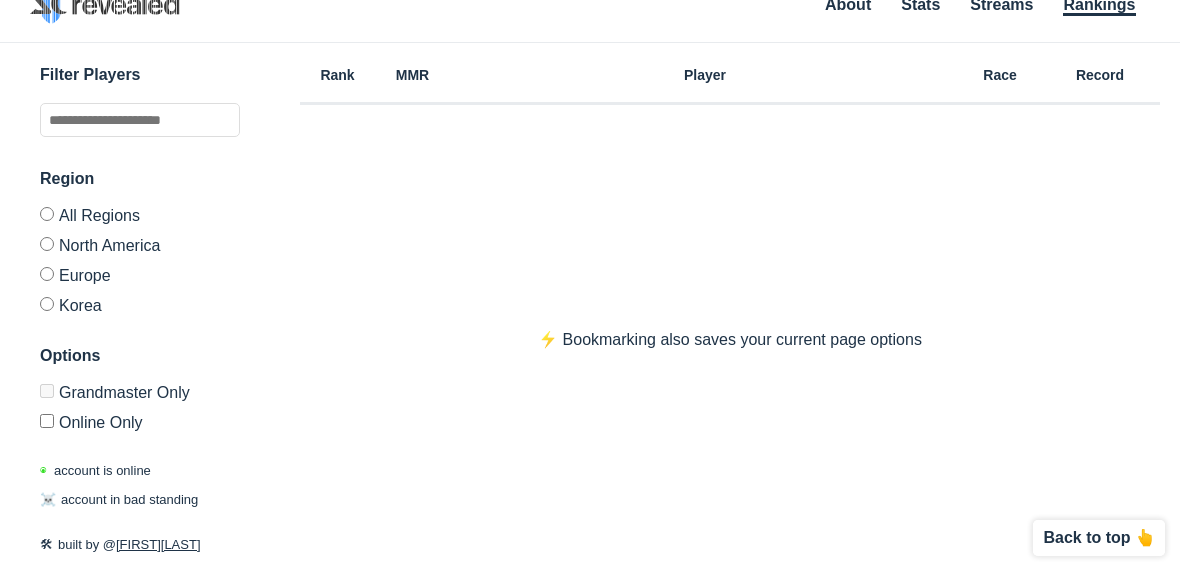 click on "[COUNTRY]" at bounding box center [140, 301] 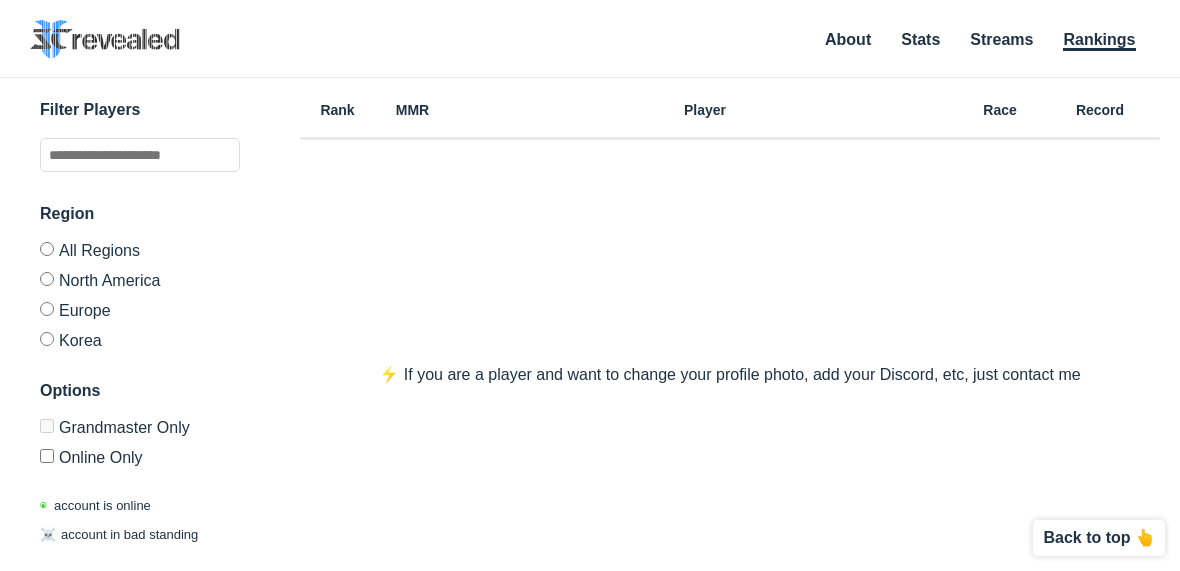 scroll, scrollTop: 35, scrollLeft: 0, axis: vertical 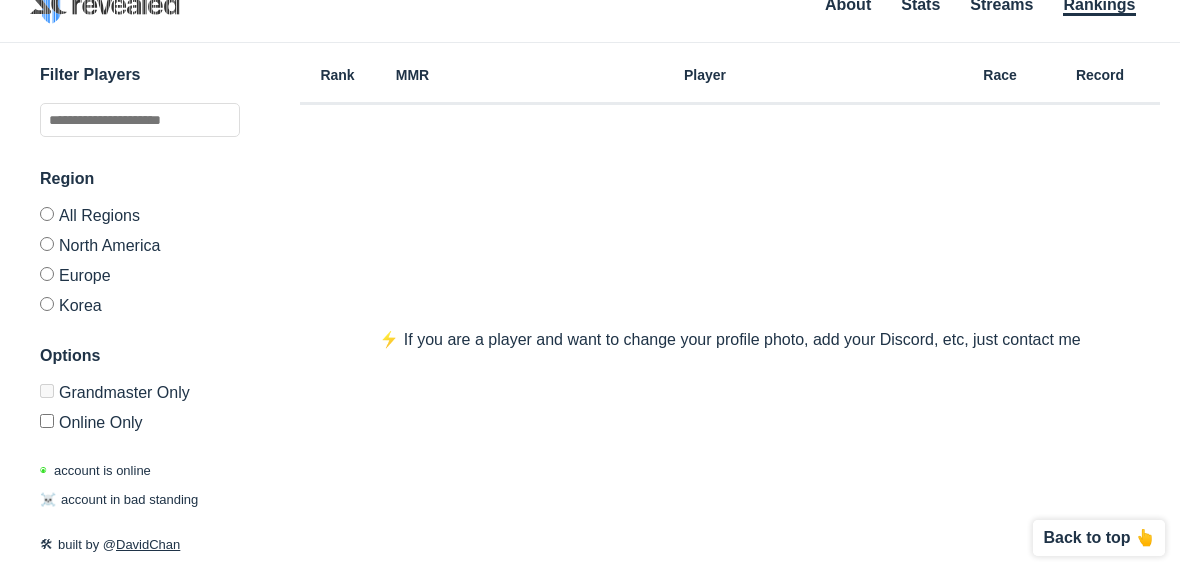 click on "[ FIRST]" at bounding box center (140, 274) 